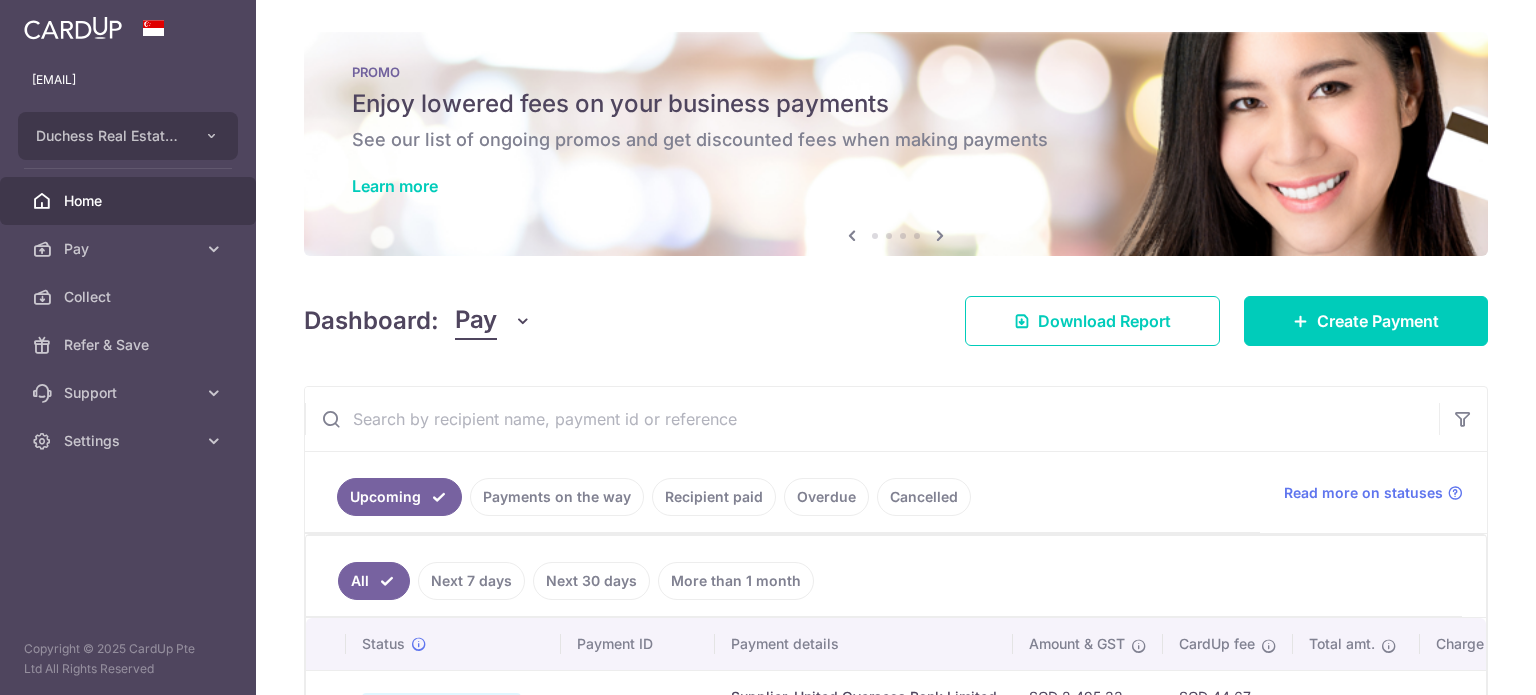 scroll, scrollTop: 0, scrollLeft: 0, axis: both 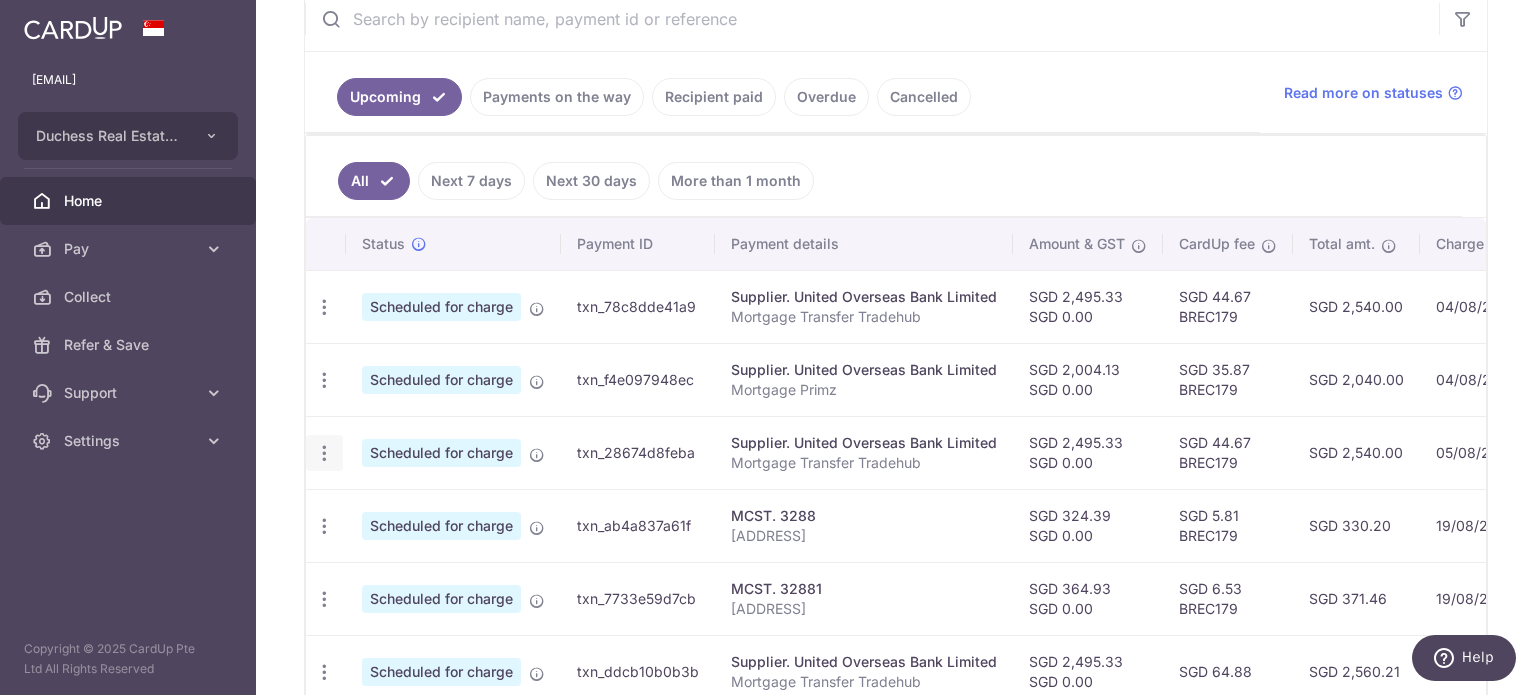 click at bounding box center [324, 307] 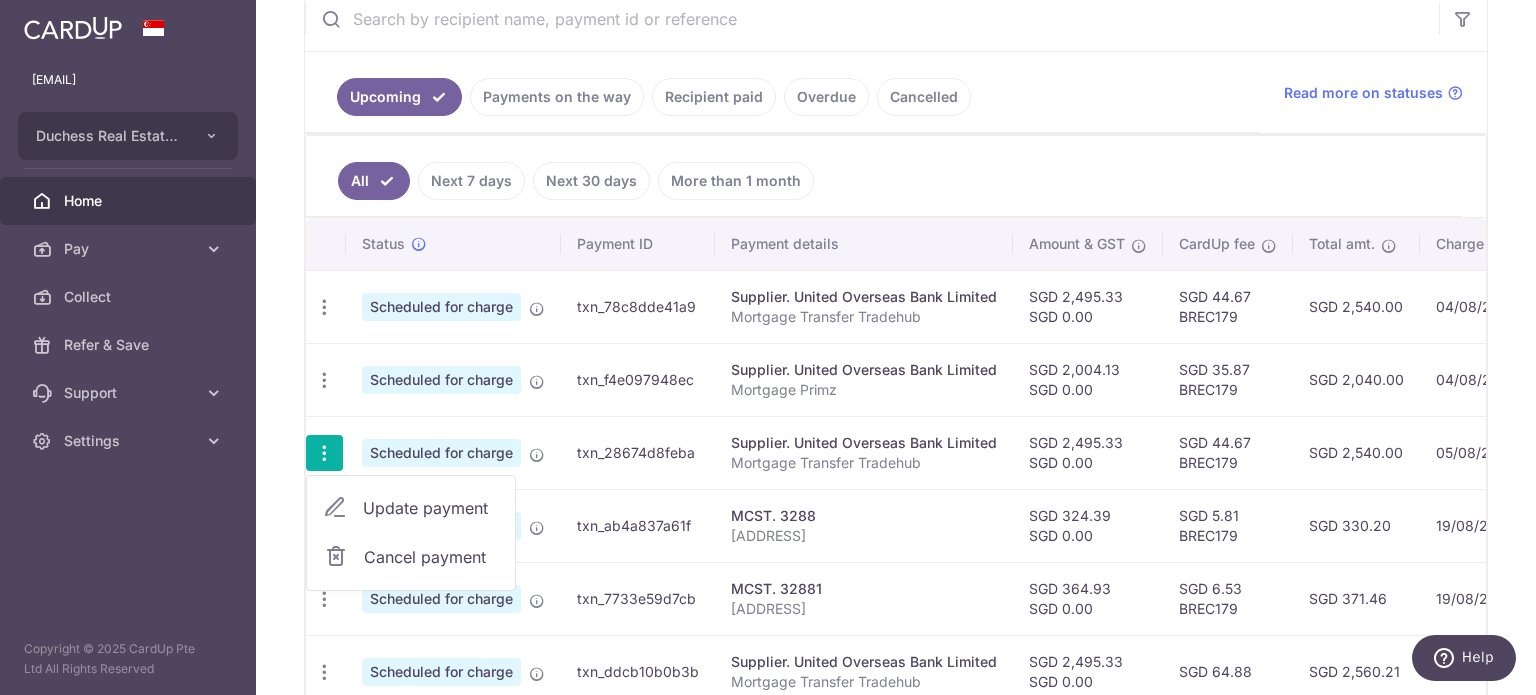 click on "Update payment" at bounding box center (431, 508) 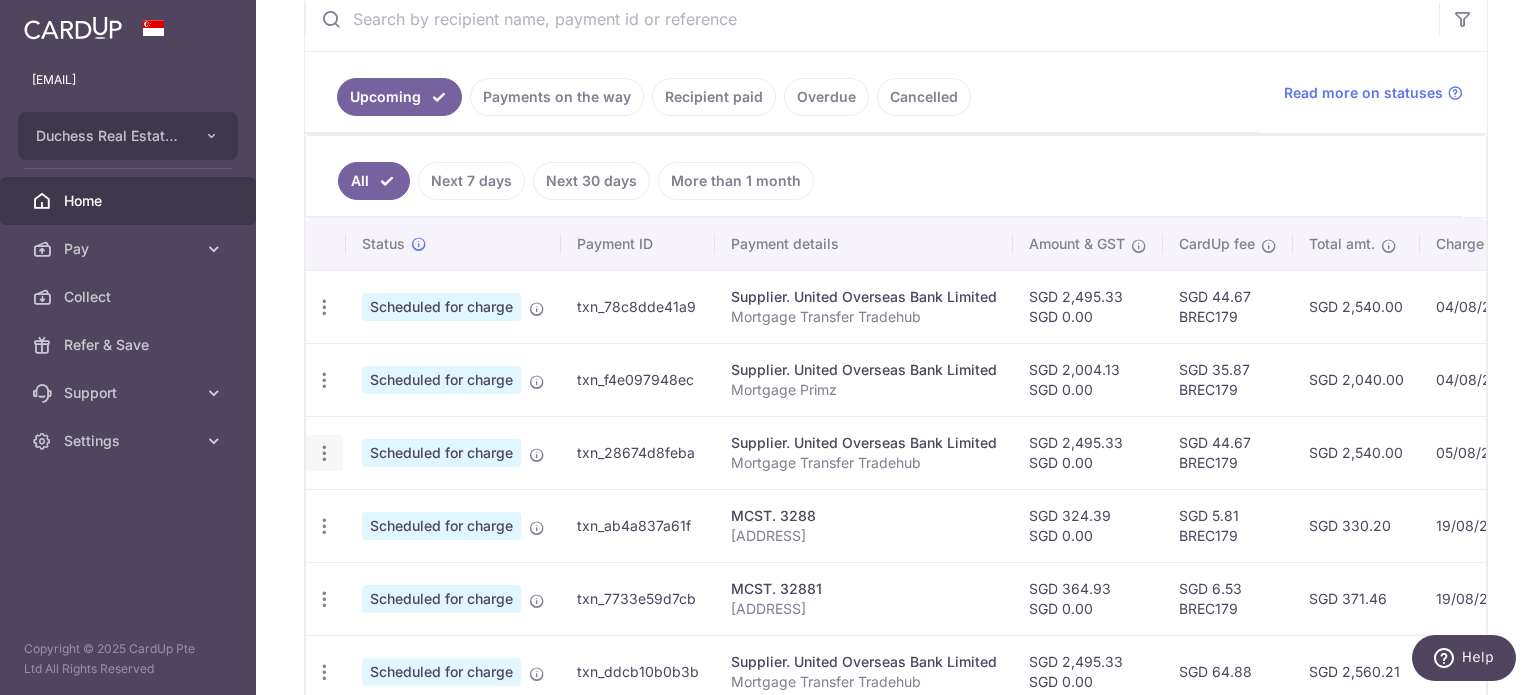 click at bounding box center [324, 307] 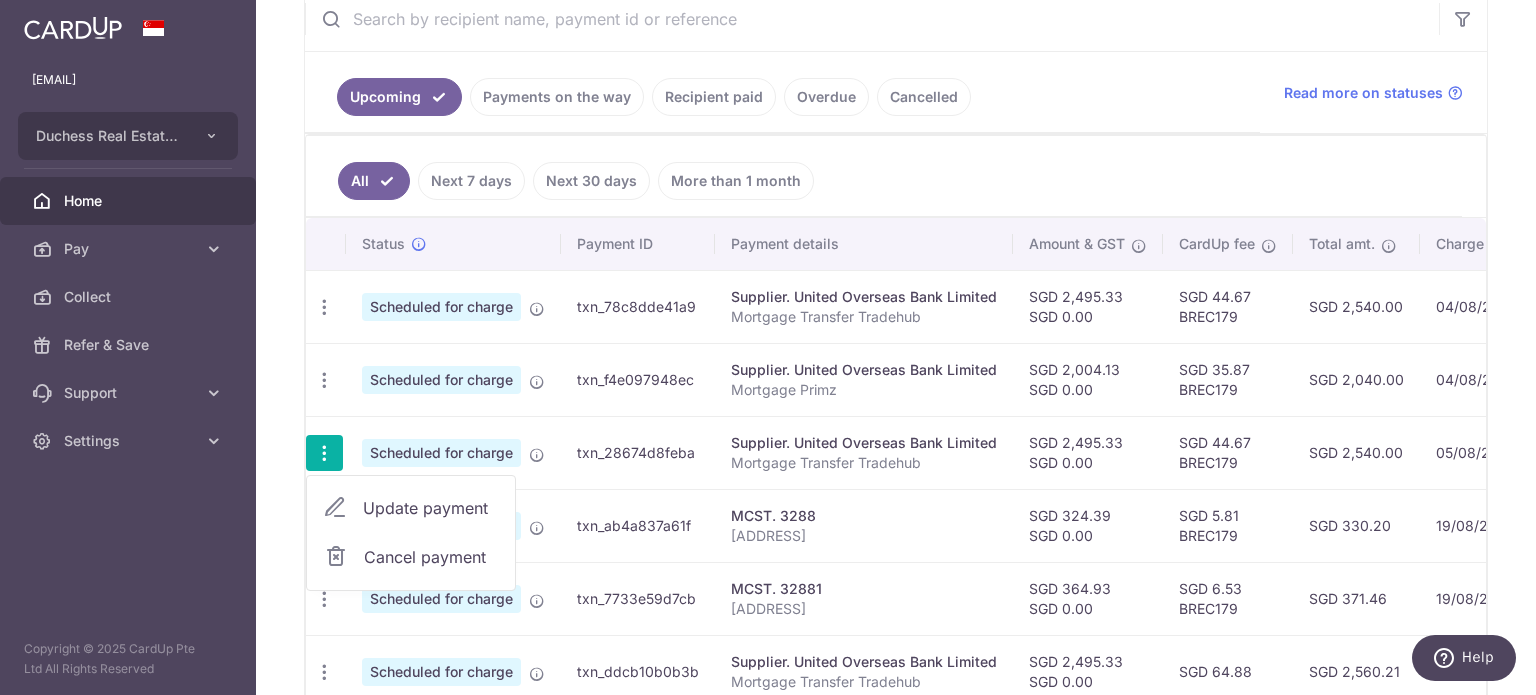 click on "Update payment" at bounding box center (431, 508) 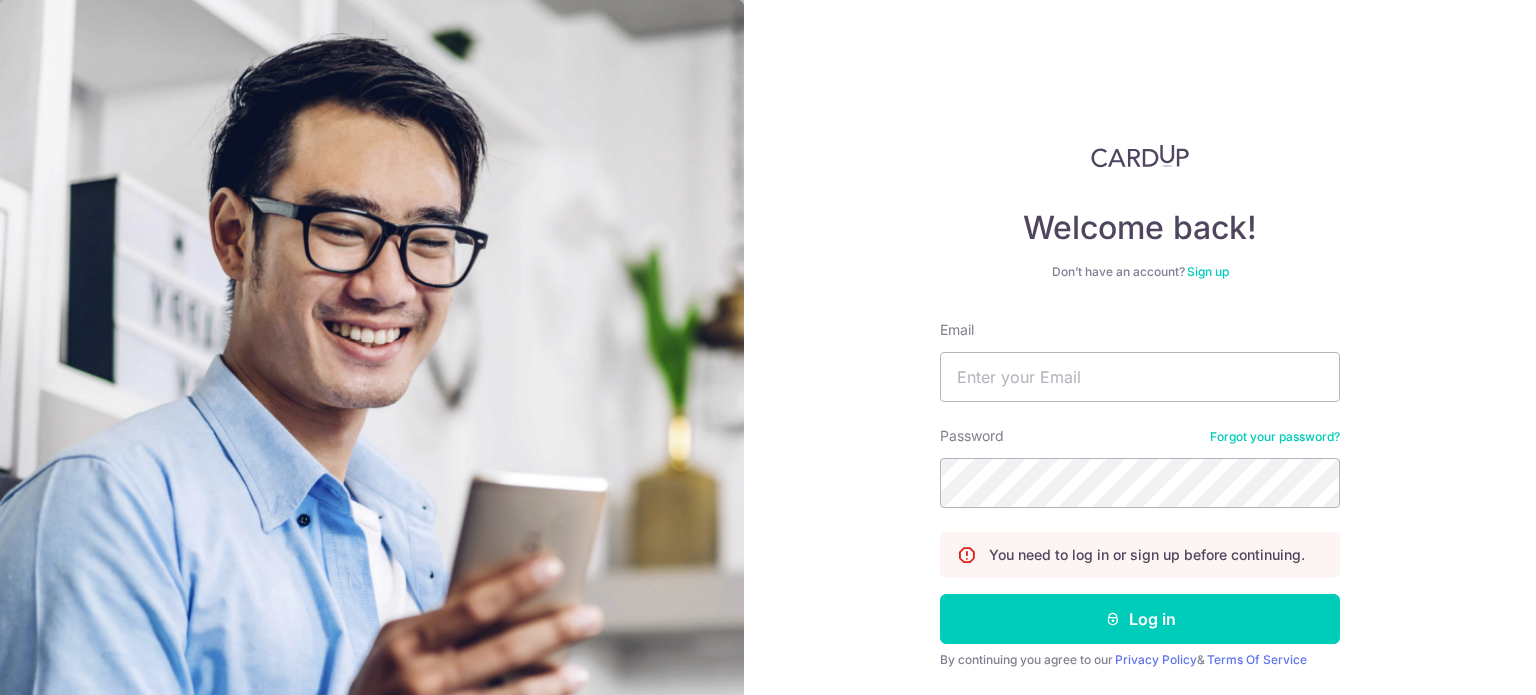 scroll, scrollTop: 0, scrollLeft: 0, axis: both 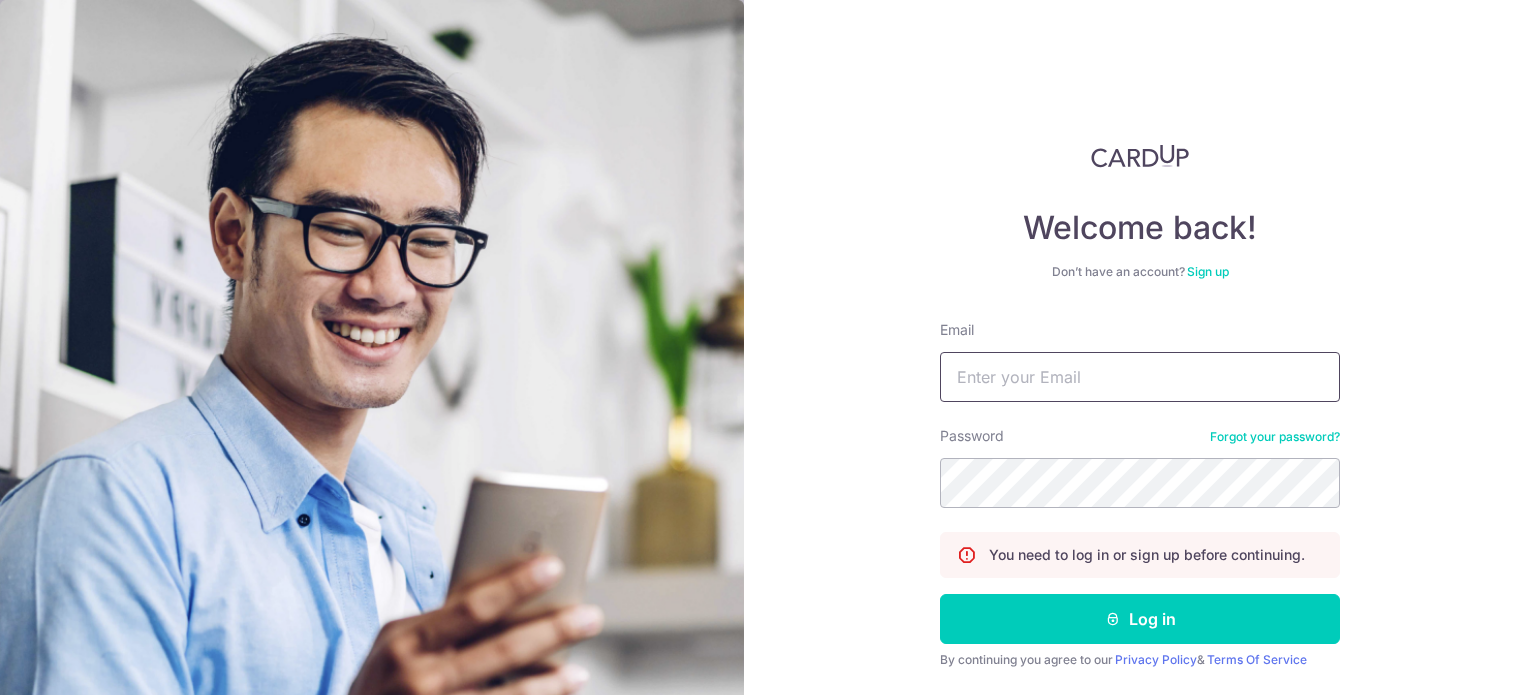 click on "Email" at bounding box center [1140, 377] 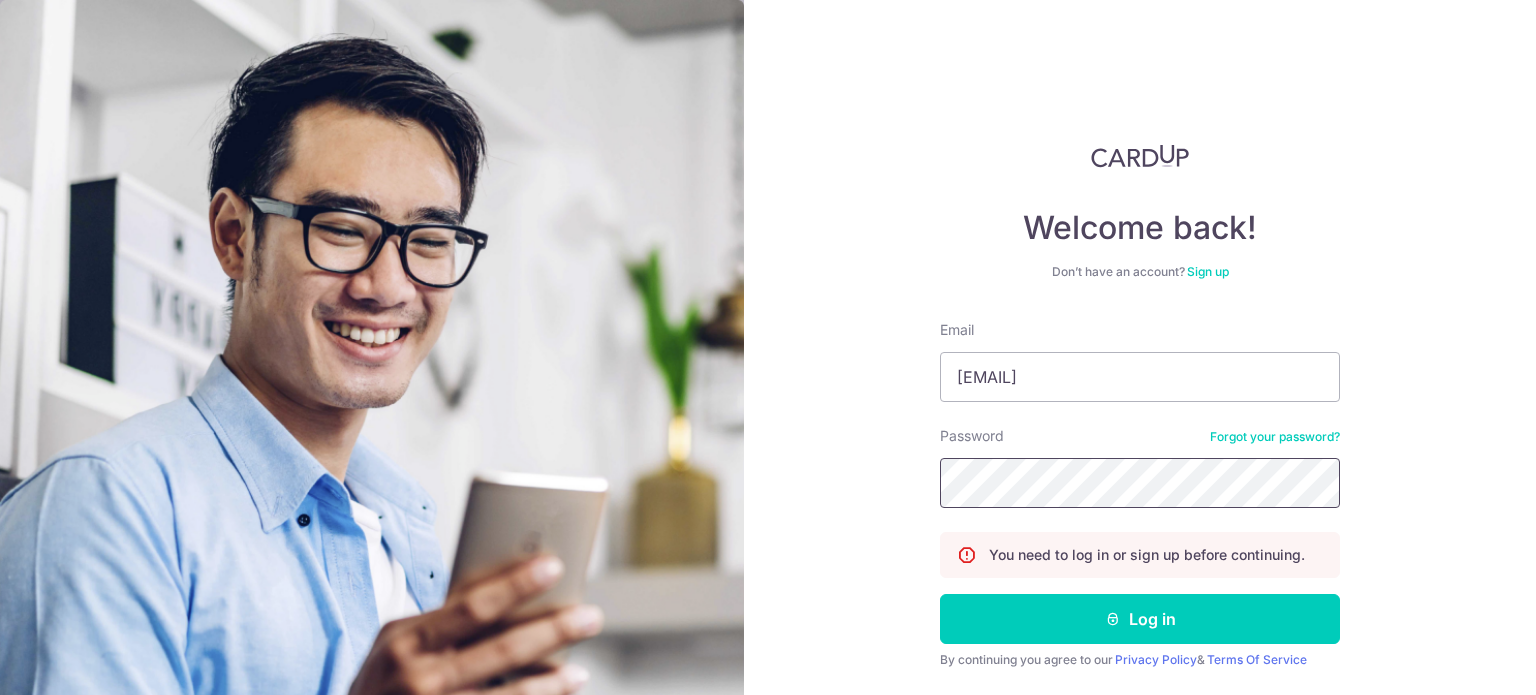 click on "Log in" at bounding box center [1140, 619] 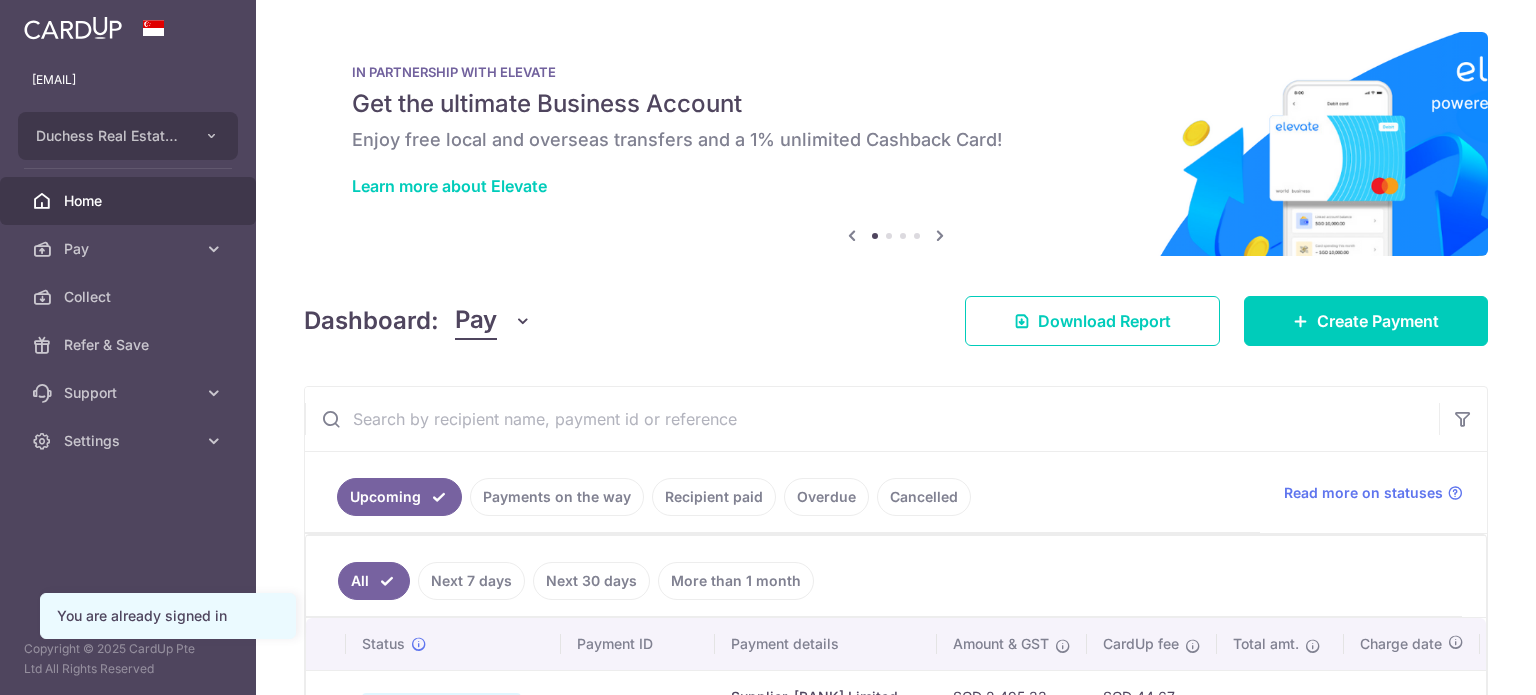 scroll, scrollTop: 0, scrollLeft: 0, axis: both 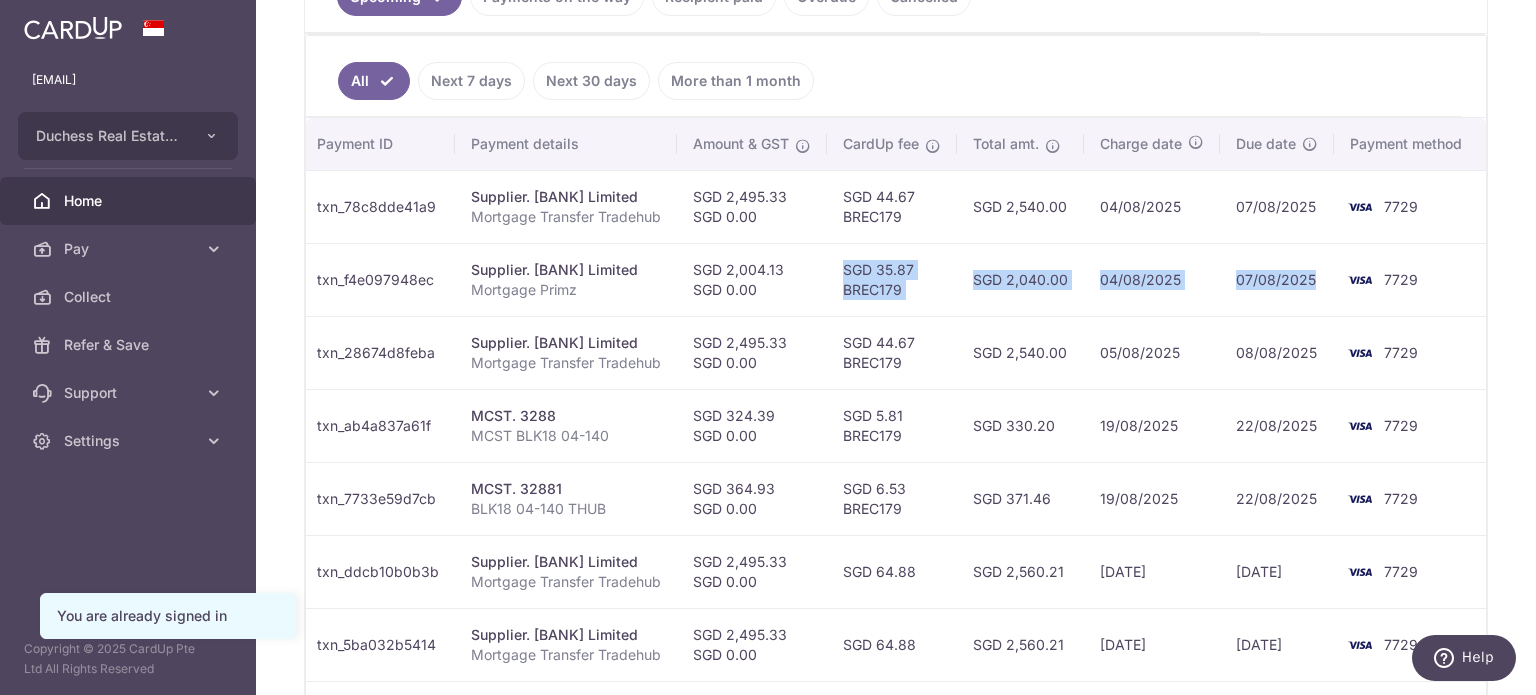 drag, startPoint x: 1264, startPoint y: 276, endPoint x: 1264, endPoint y: 307, distance: 31 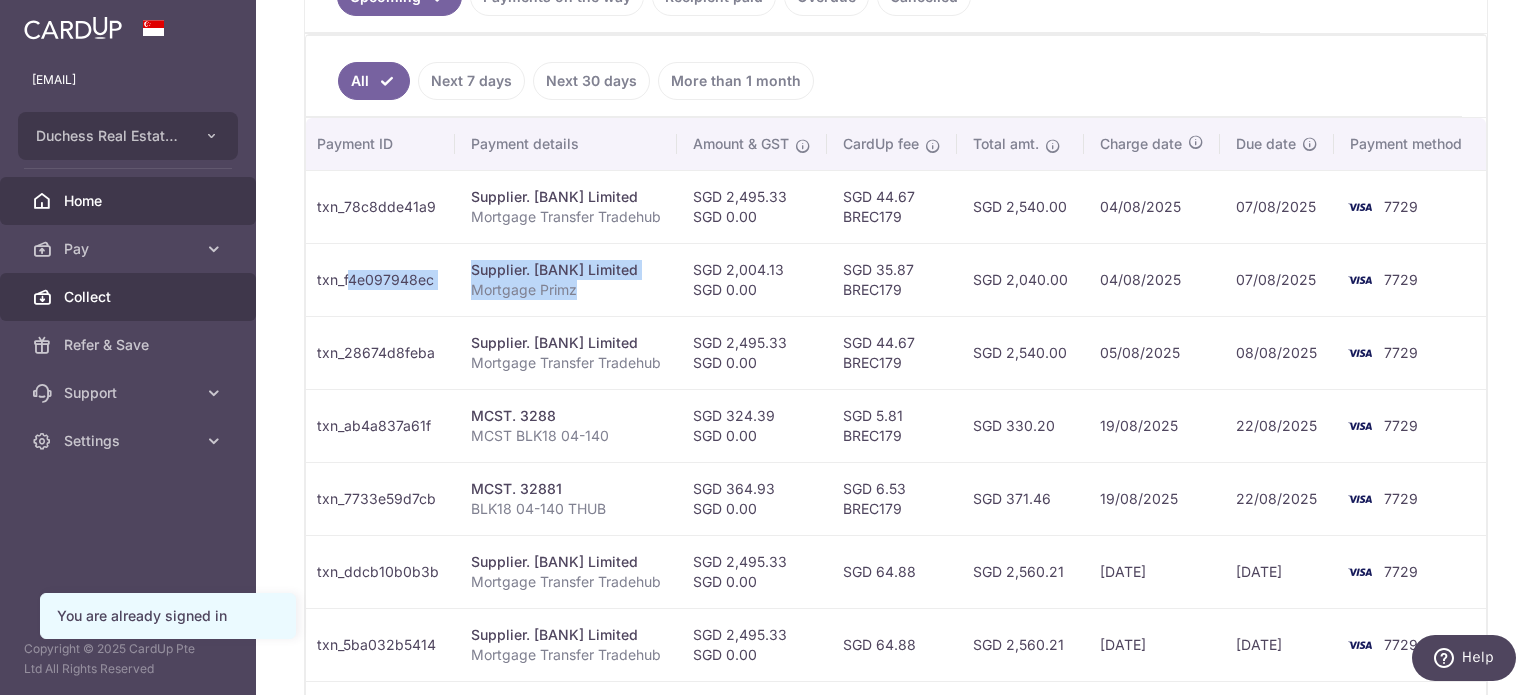 scroll, scrollTop: 0, scrollLeft: 0, axis: both 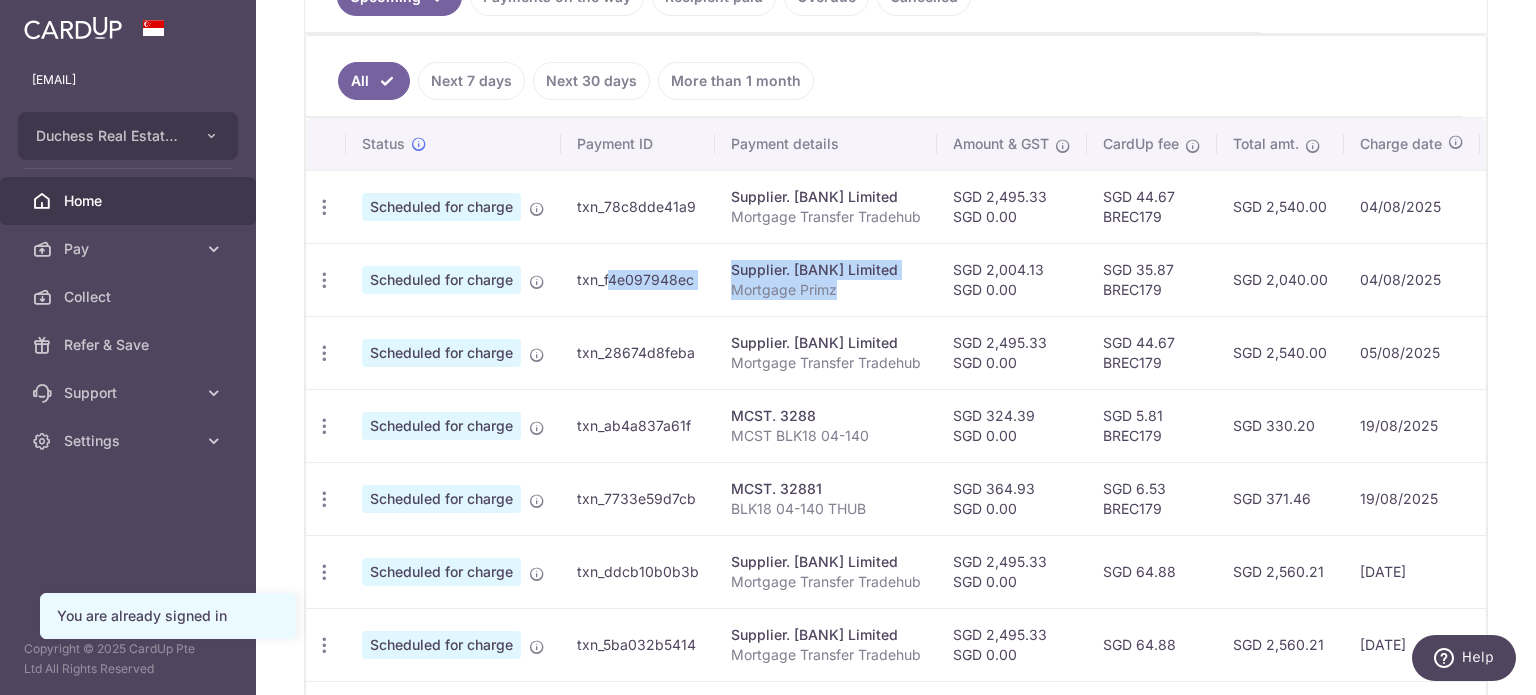 drag, startPoint x: 499, startPoint y: 285, endPoint x: 467, endPoint y: 273, distance: 34.176014 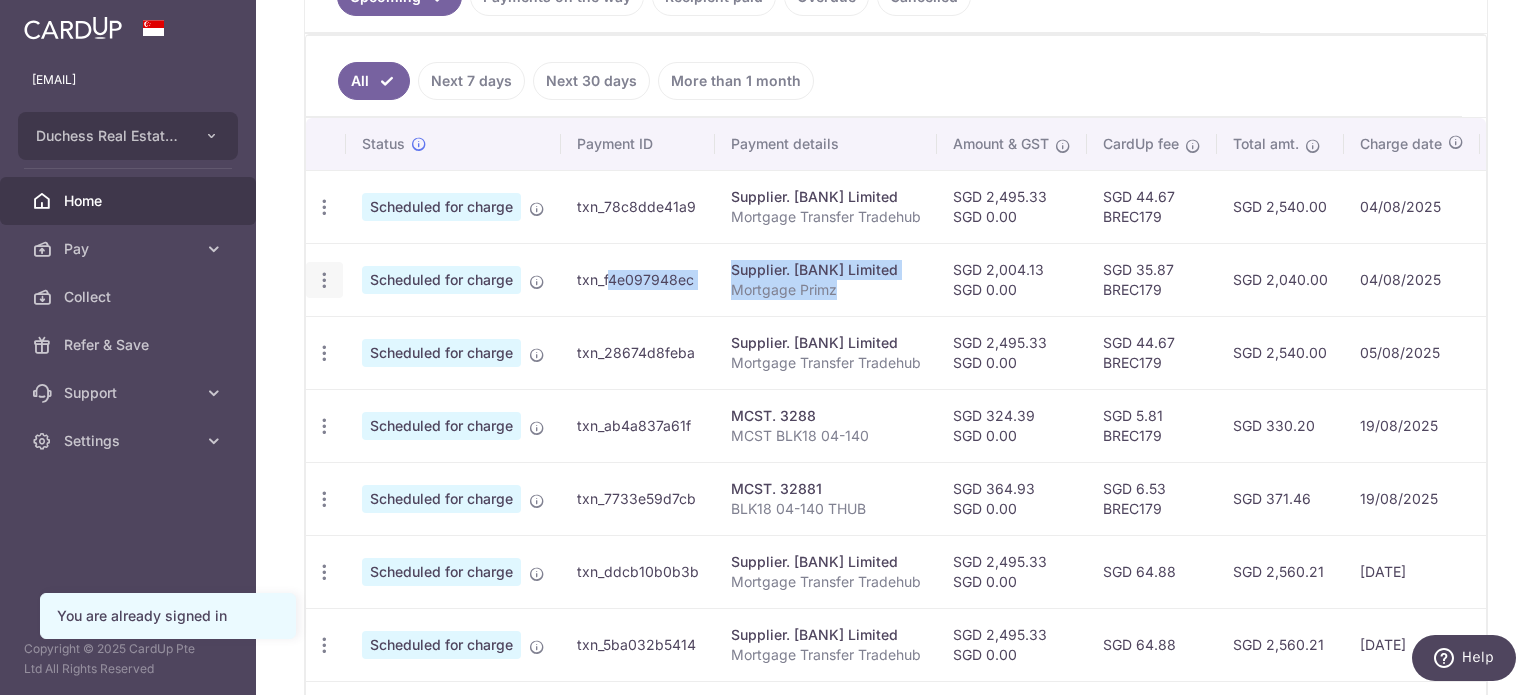 click at bounding box center [324, 207] 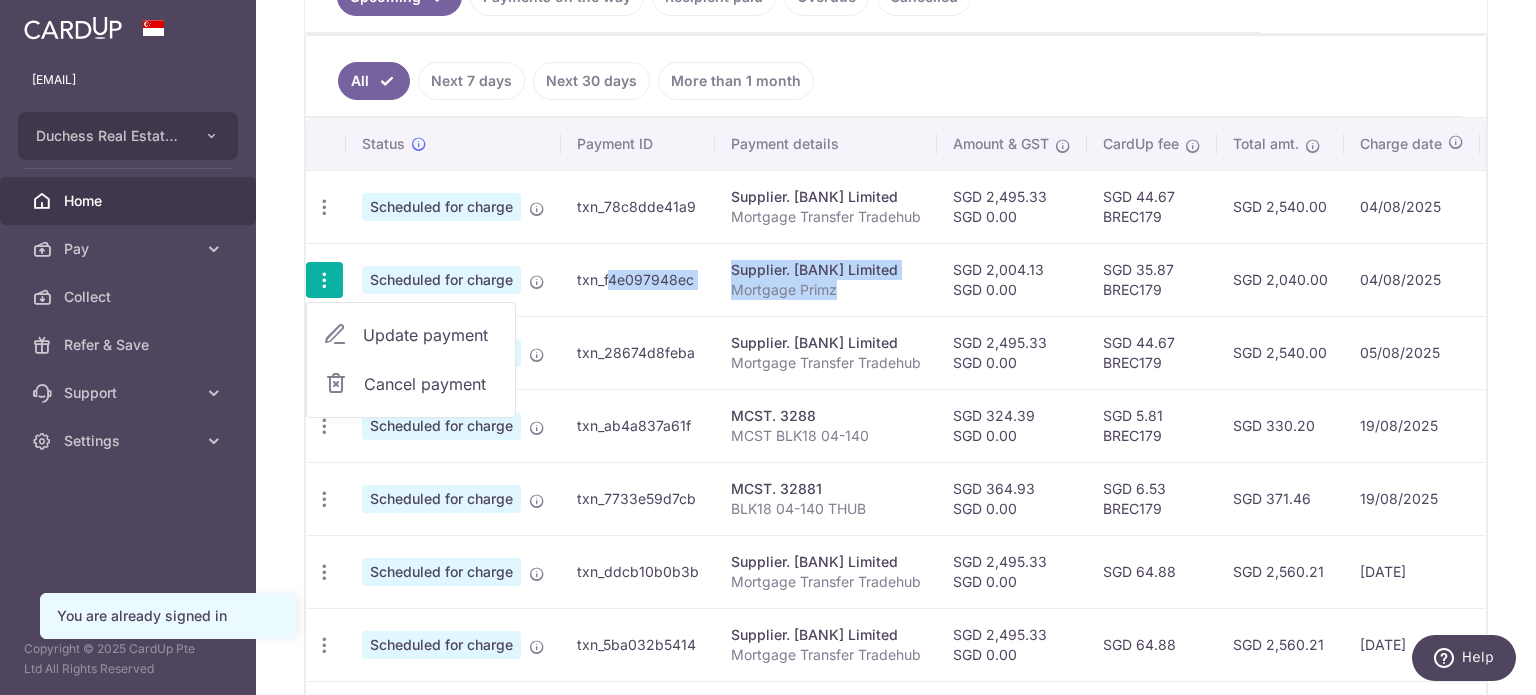 click on "Update payment" at bounding box center (411, 335) 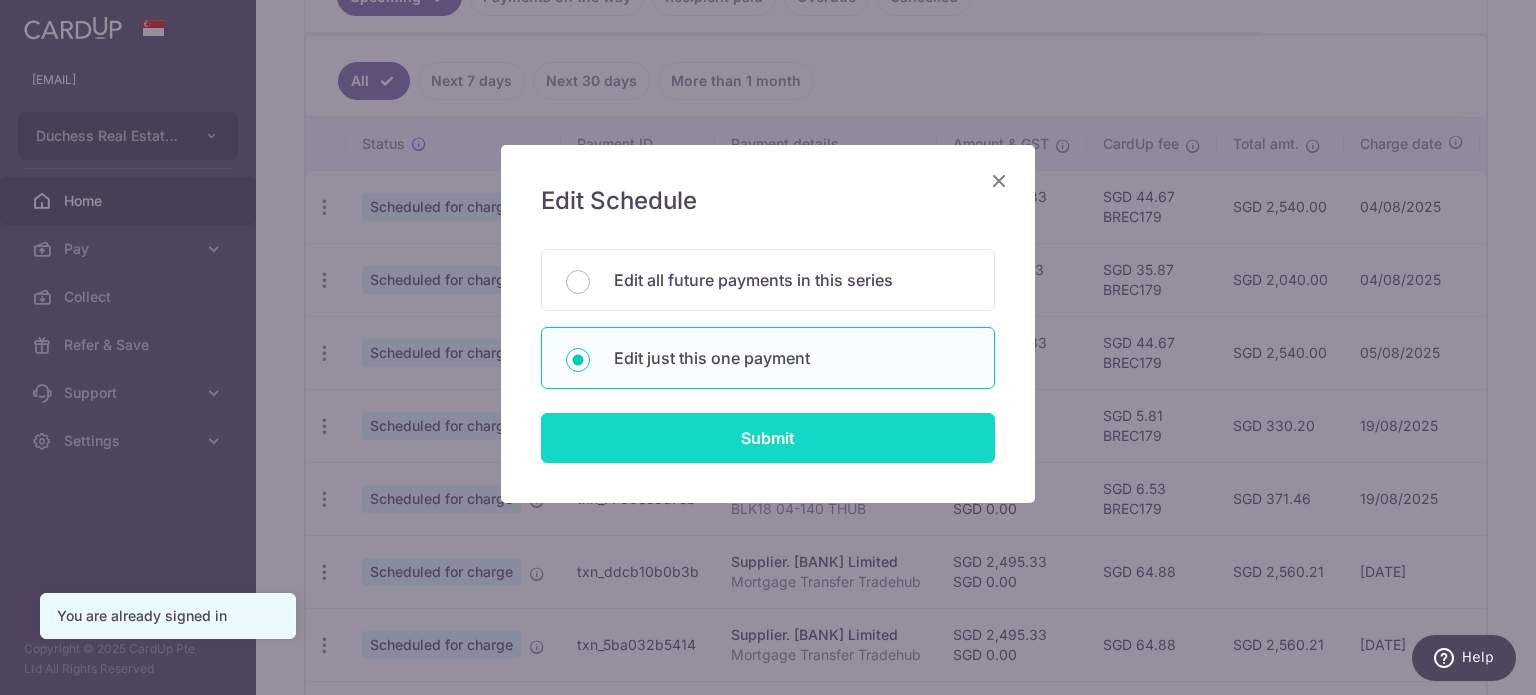 click on "Submit" at bounding box center [768, 438] 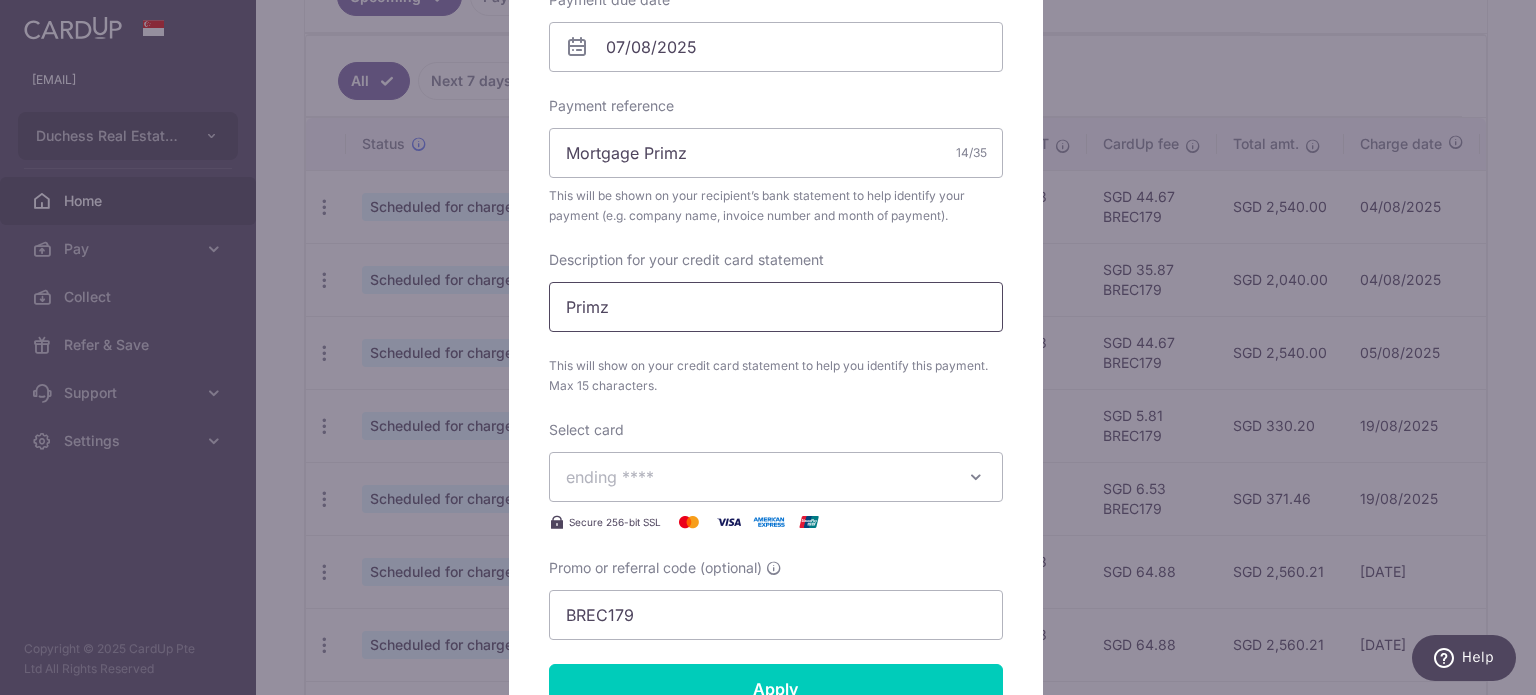scroll, scrollTop: 900, scrollLeft: 0, axis: vertical 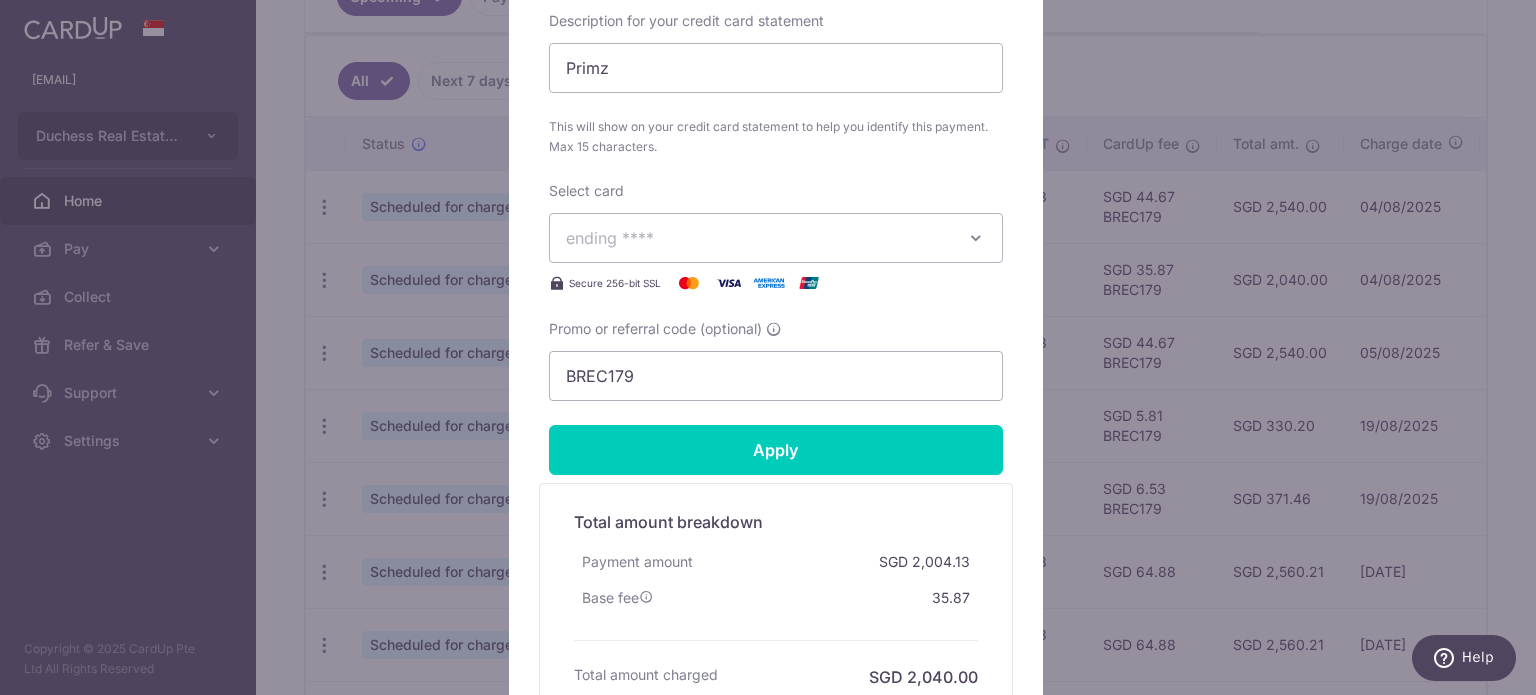 click on "ending 7729" at bounding box center (758, 238) 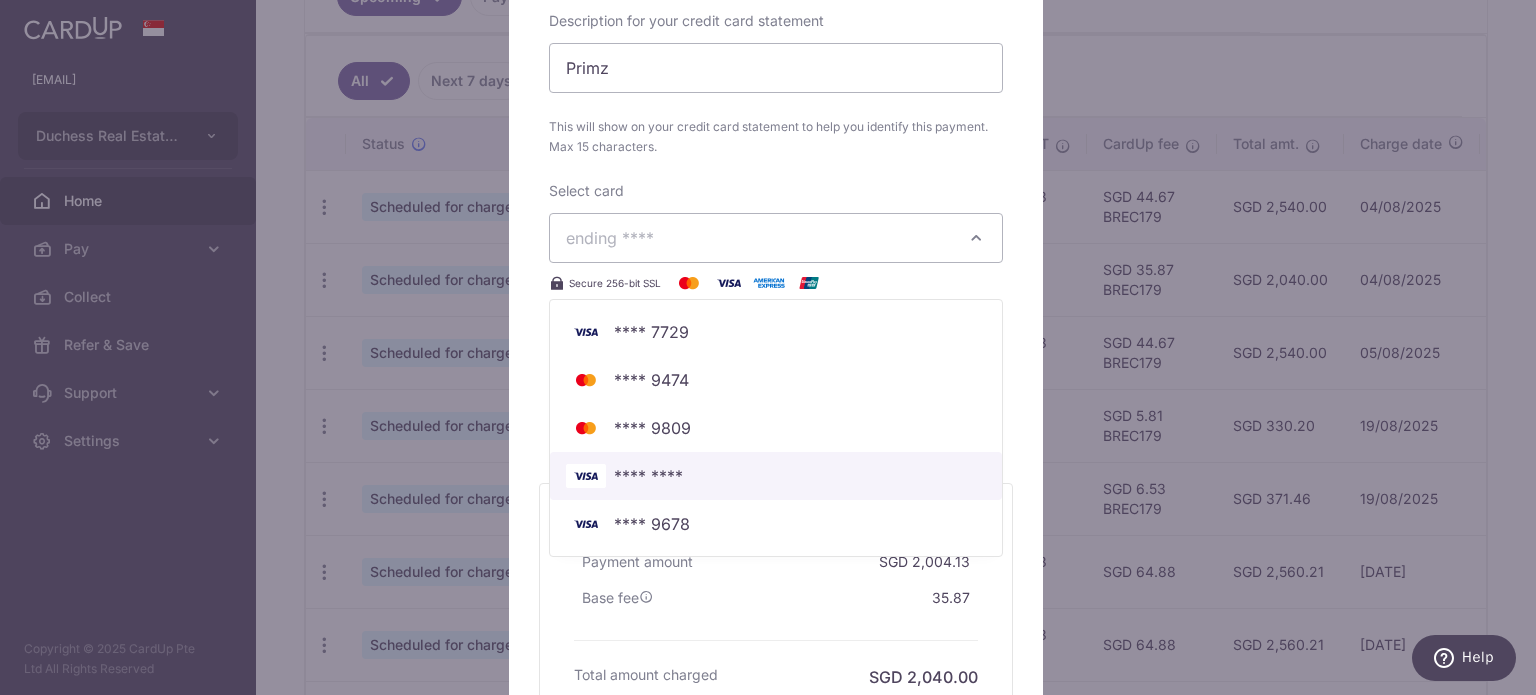 click on "[CARD_LAST_4]" at bounding box center (648, 476) 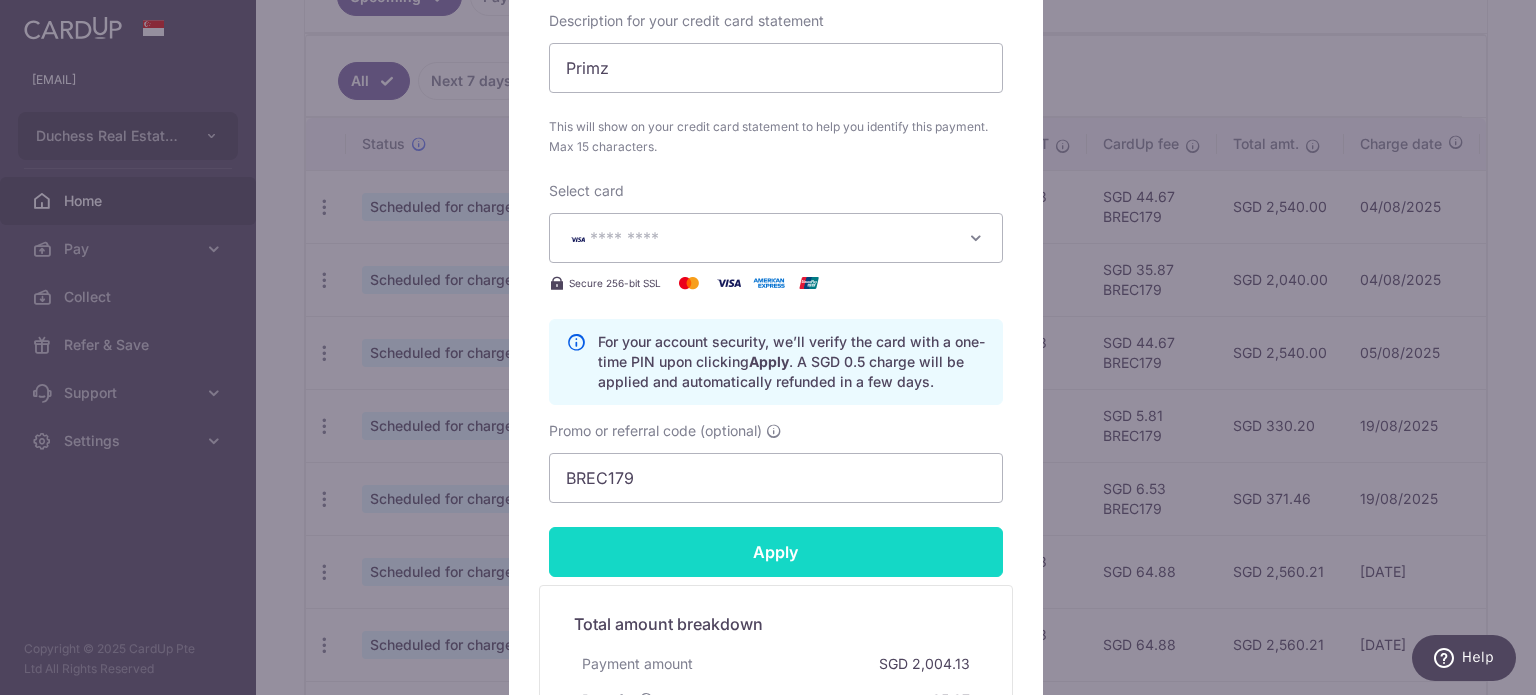 click on "Apply" at bounding box center (776, 552) 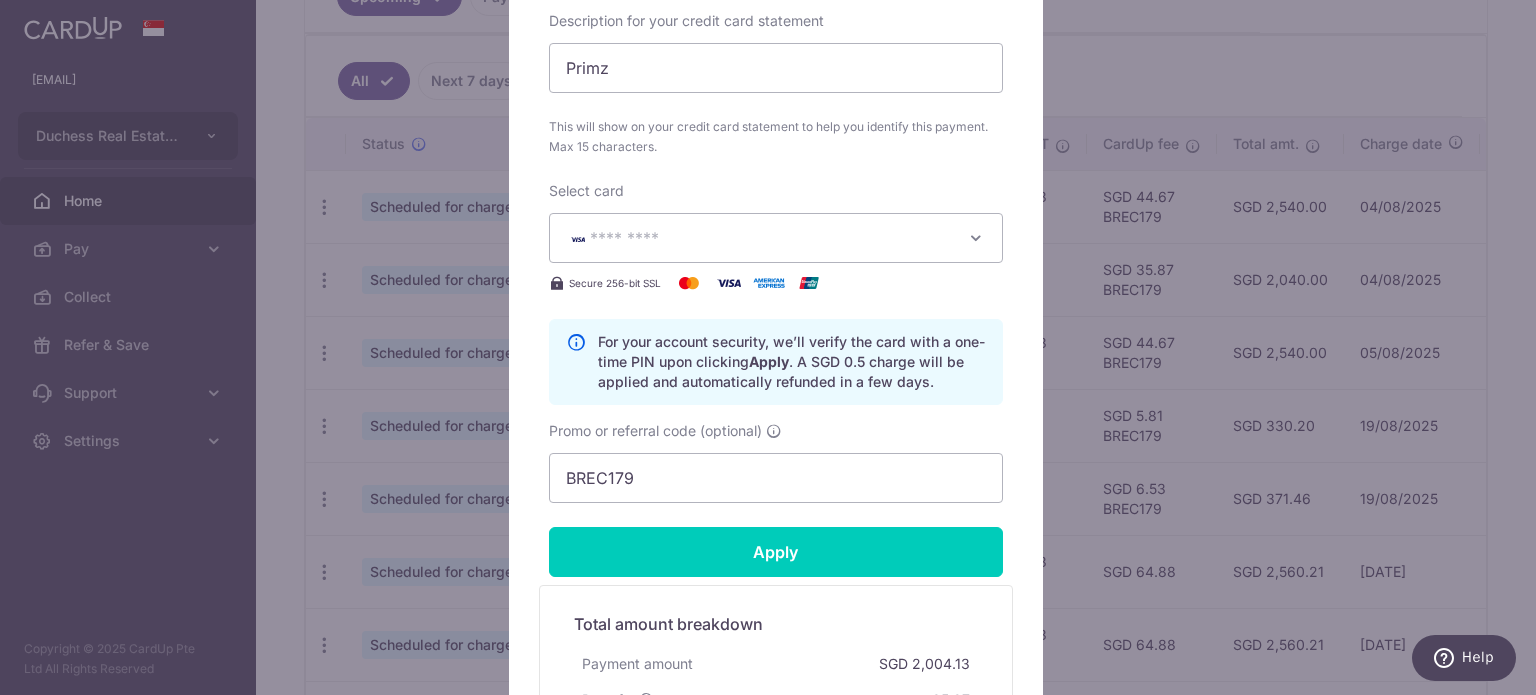 type on "Successfully Applied" 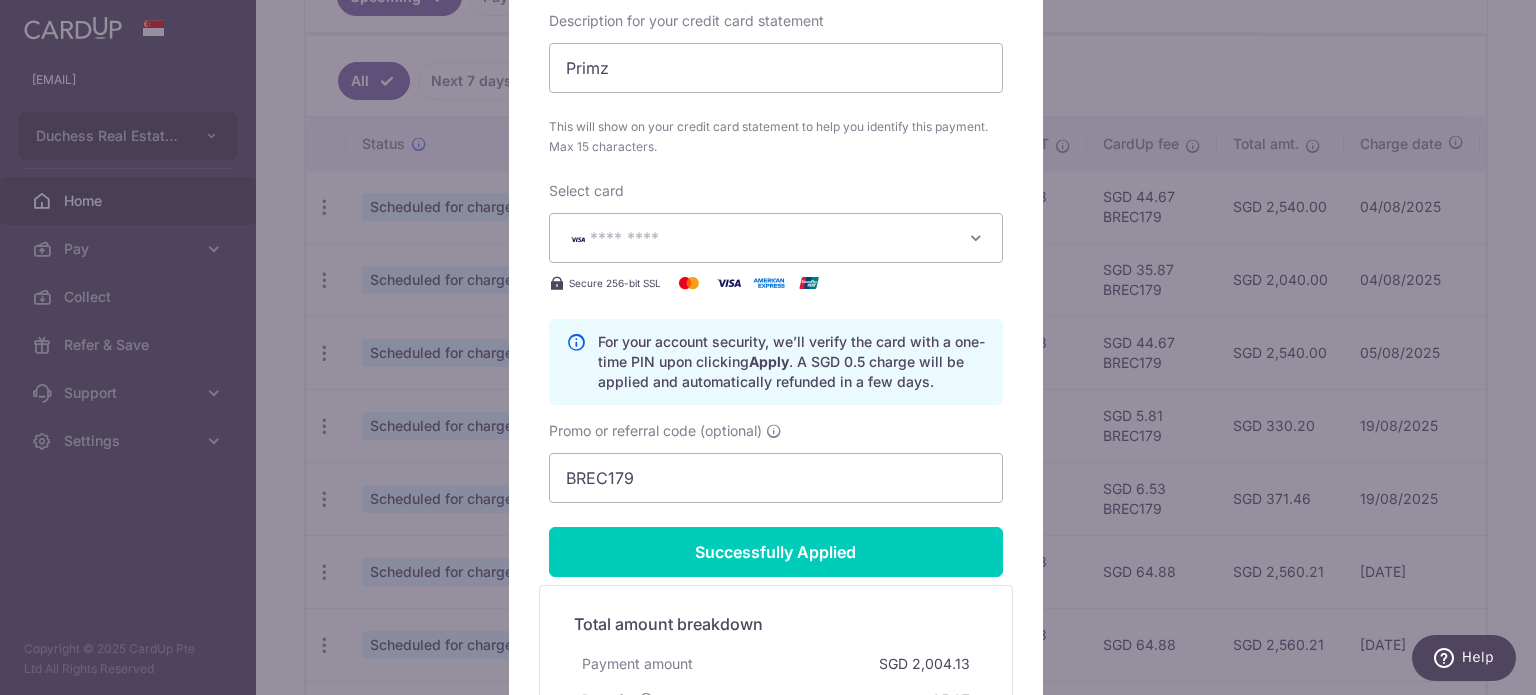 scroll, scrollTop: 969, scrollLeft: 0, axis: vertical 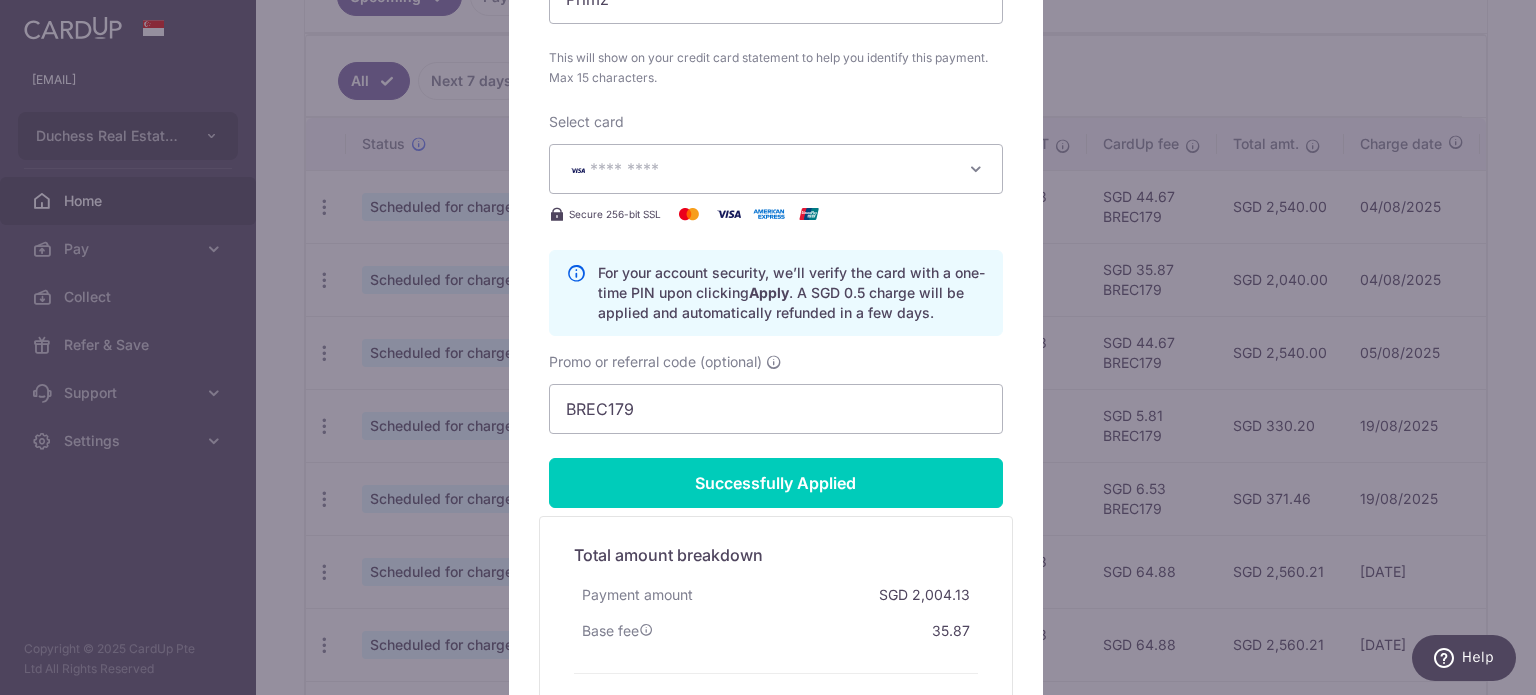 click on "Edit payment
By clicking apply,  you will make changes to all   payments to  United Overseas Bank Limited  scheduled from
.
By clicking below, you confirm you are editing this payment to  United Overseas Bank Limited  on
07/08/2025 .
SGD" at bounding box center [768, 347] 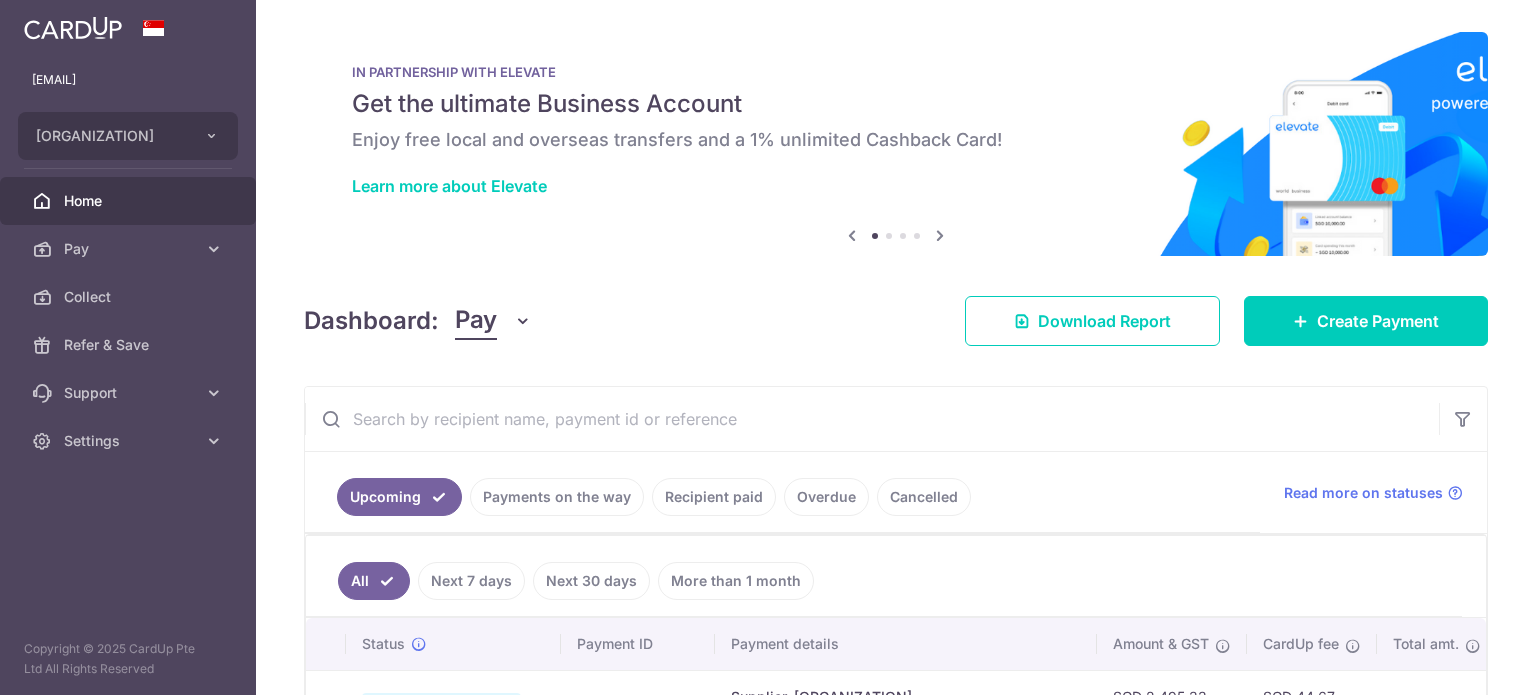 scroll, scrollTop: 0, scrollLeft: 0, axis: both 